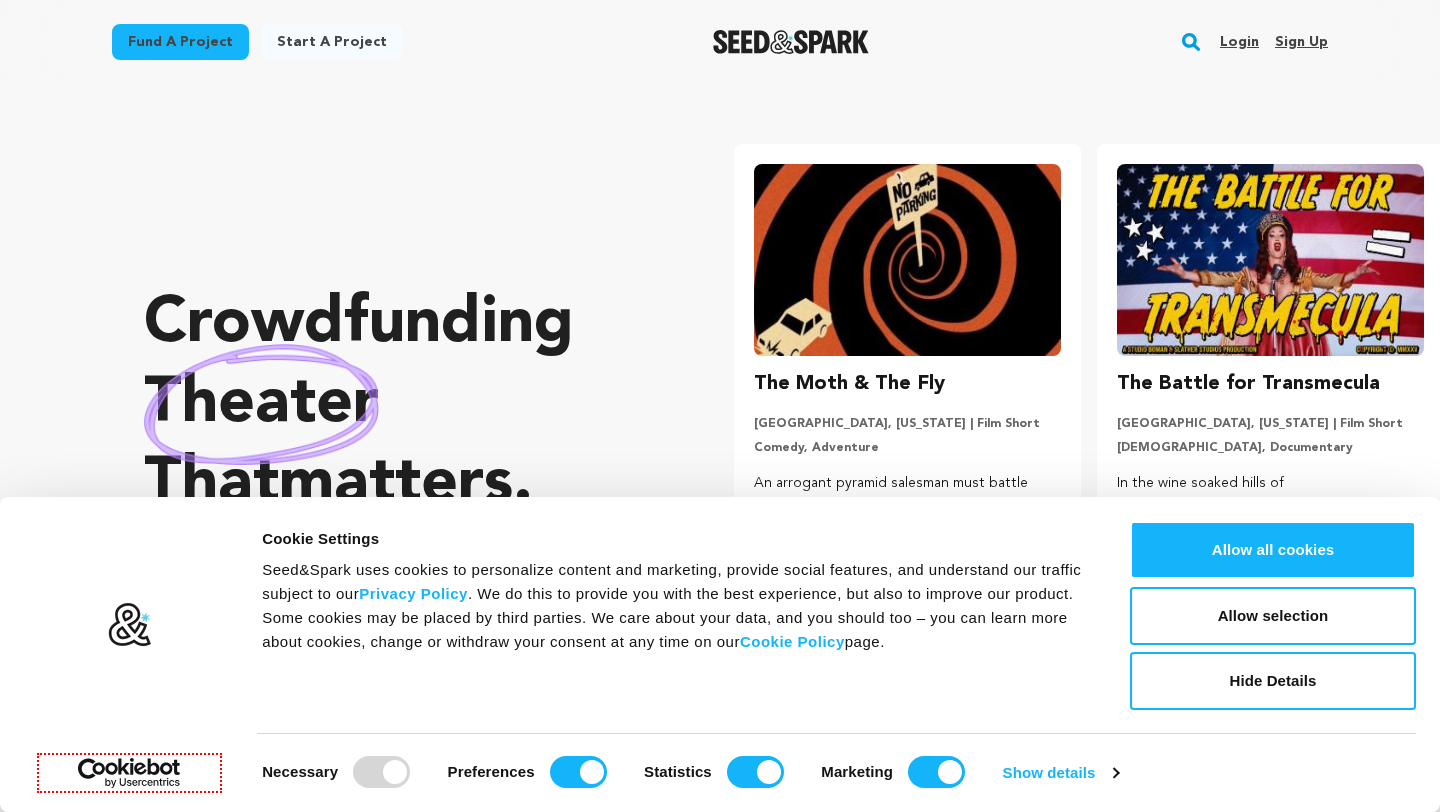 scroll, scrollTop: 0, scrollLeft: 0, axis: both 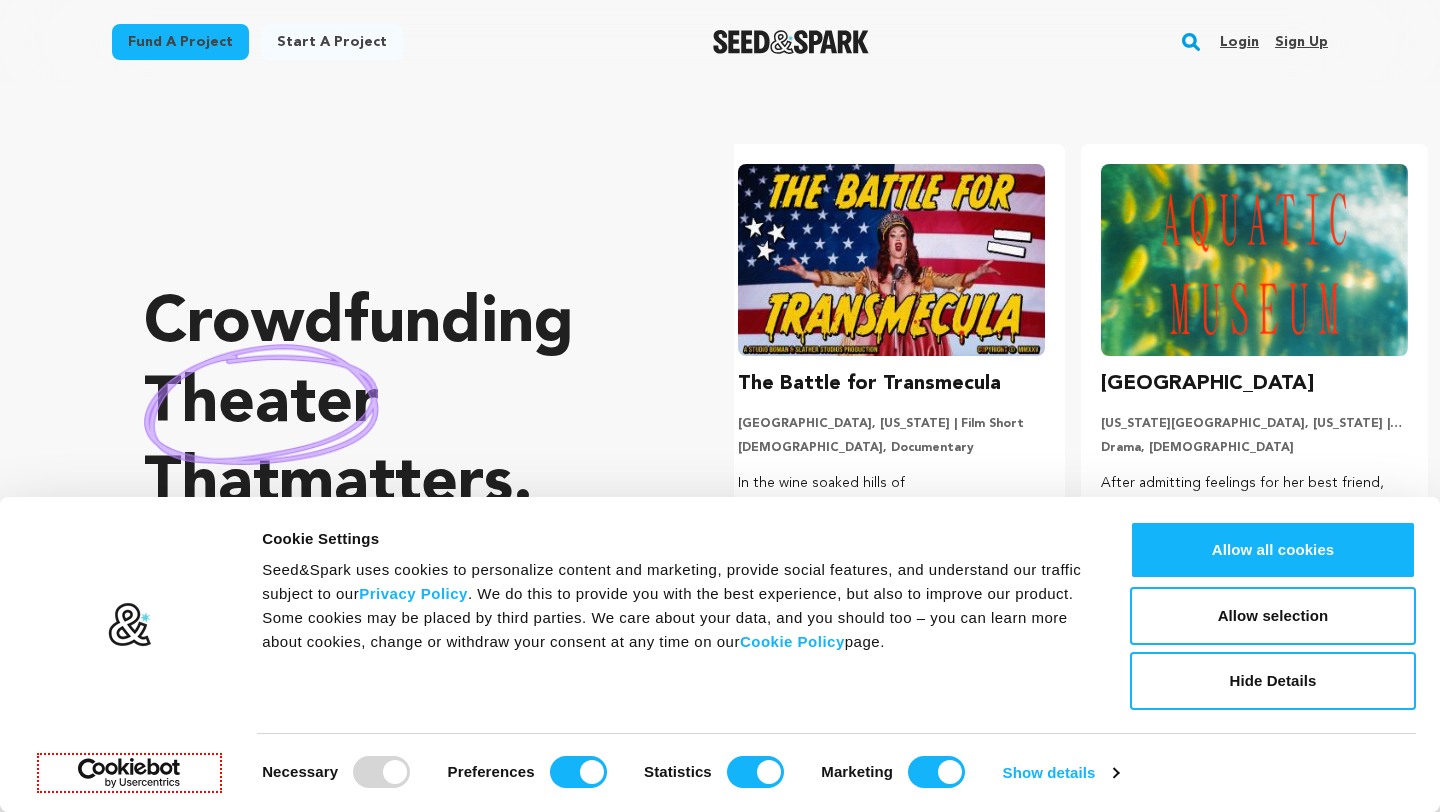 click on "Sign up" at bounding box center [1301, 42] 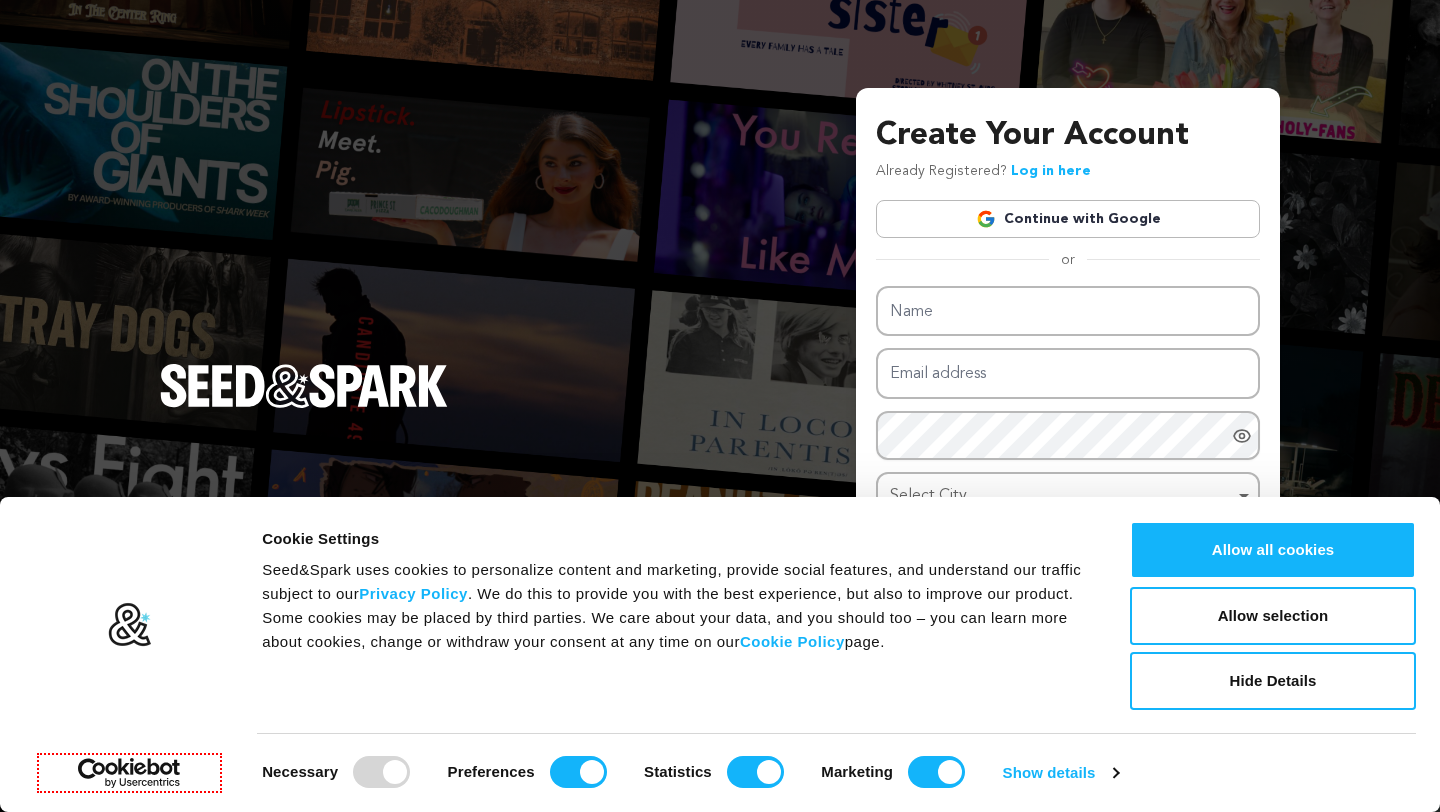 scroll, scrollTop: 0, scrollLeft: 0, axis: both 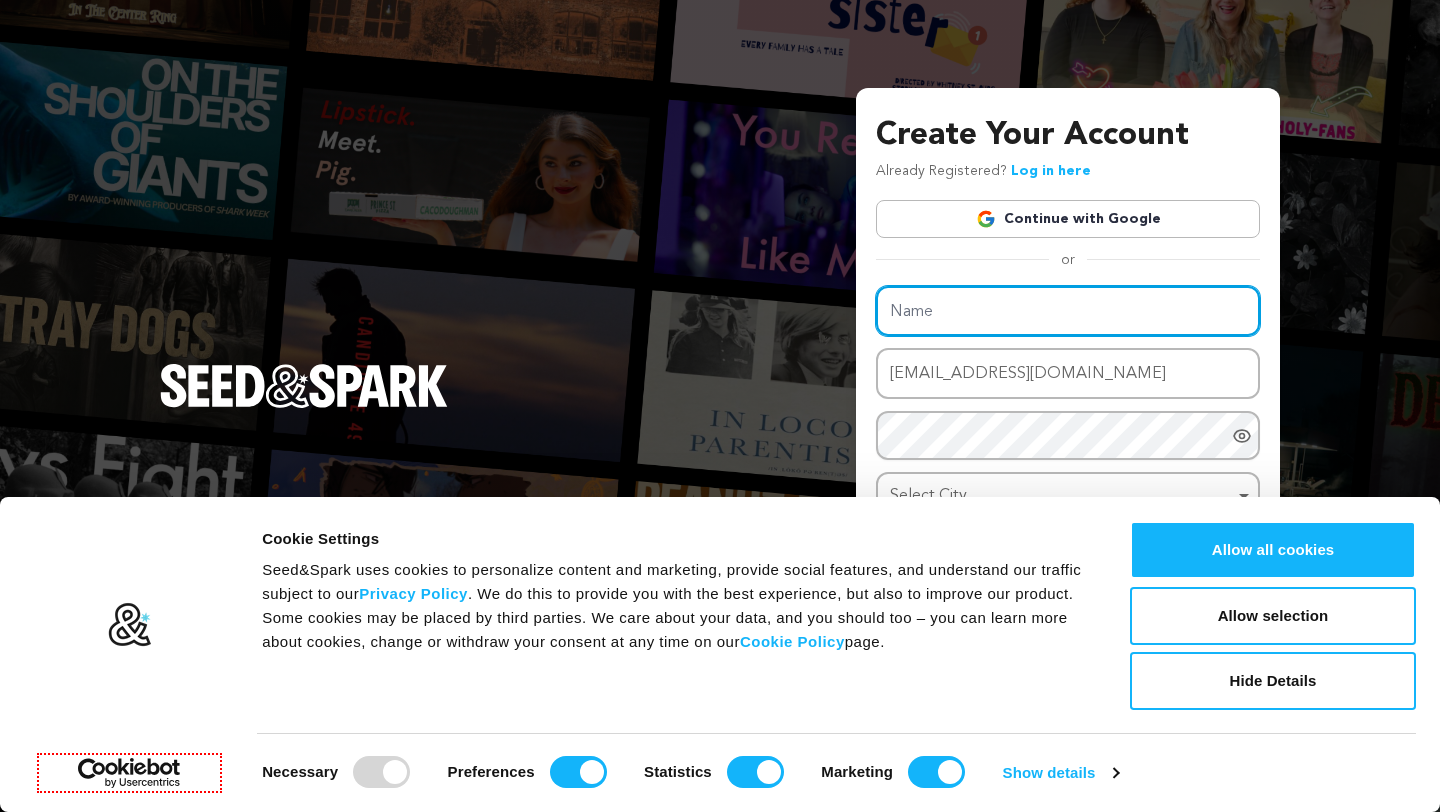 click on "Name
Email address
cerrngerrrero90@proton.me
Password
Password must have at least 8 characters.
Password must have at least one uppercase and one lowercase letter.
Password must have at least one special character.
Password must have at least one number.
Select City  Select City Remove item  Select City
Send me a weekly email with cool film news" at bounding box center (1068, 421) 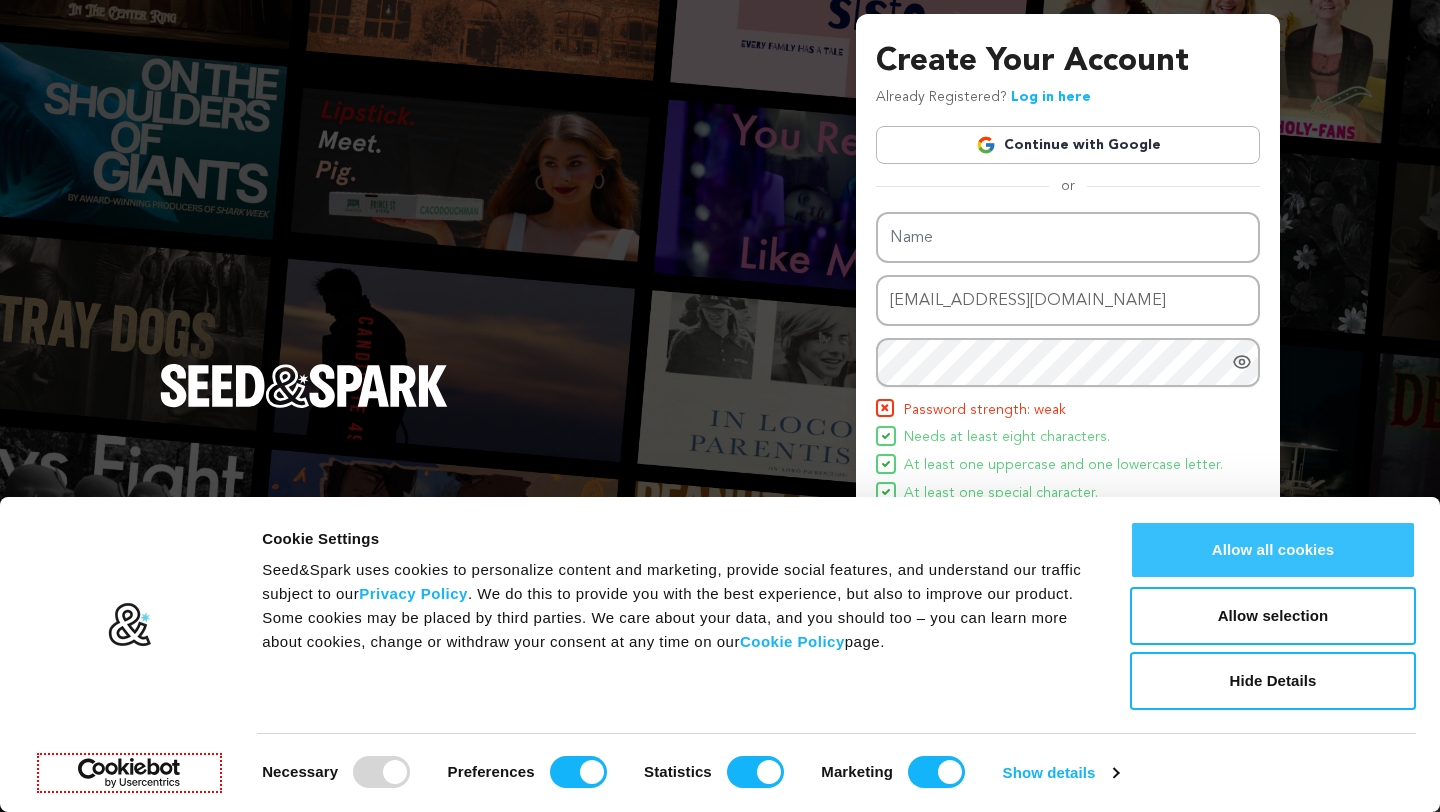 click on "Allow all cookies" at bounding box center [1273, 550] 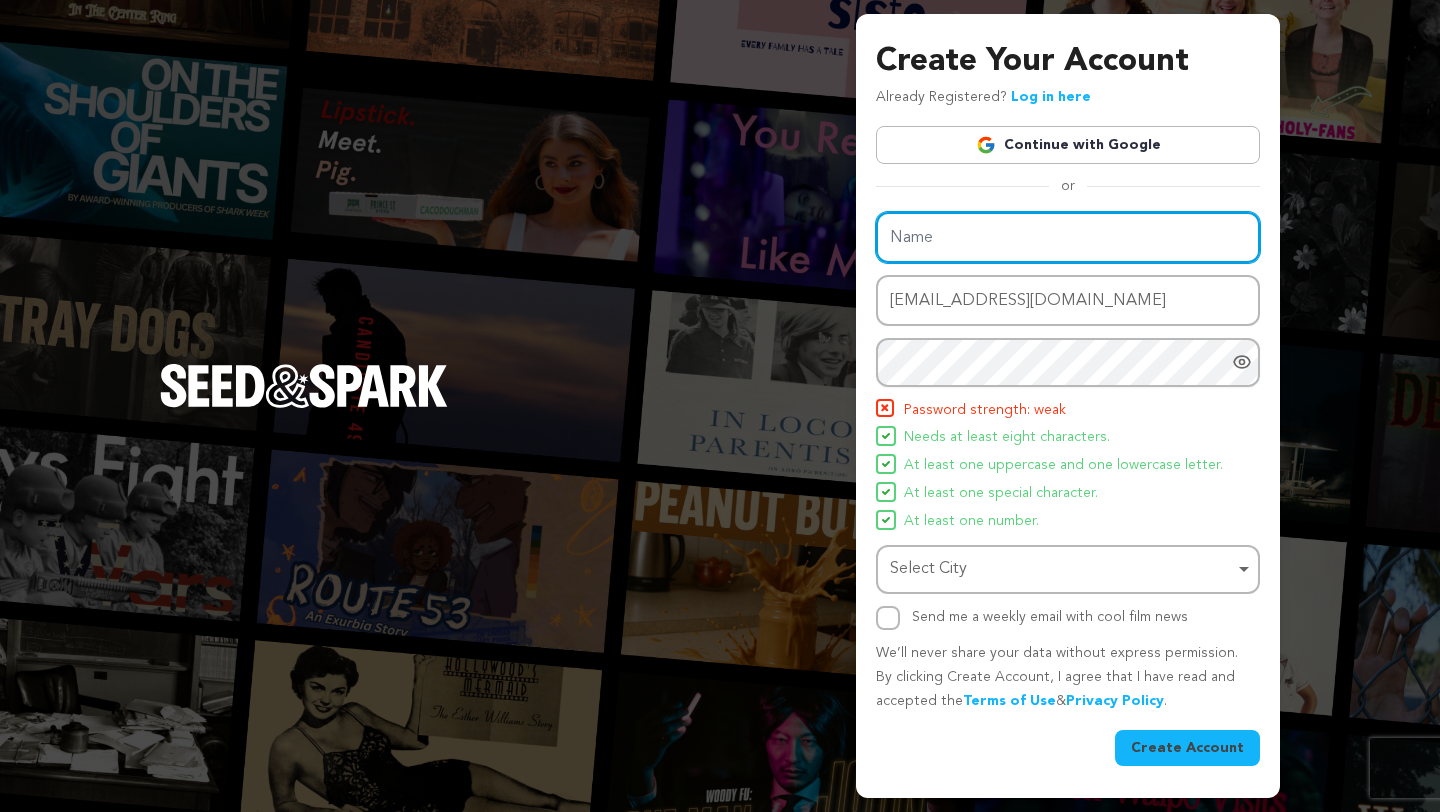 click on "Name" at bounding box center (1068, 237) 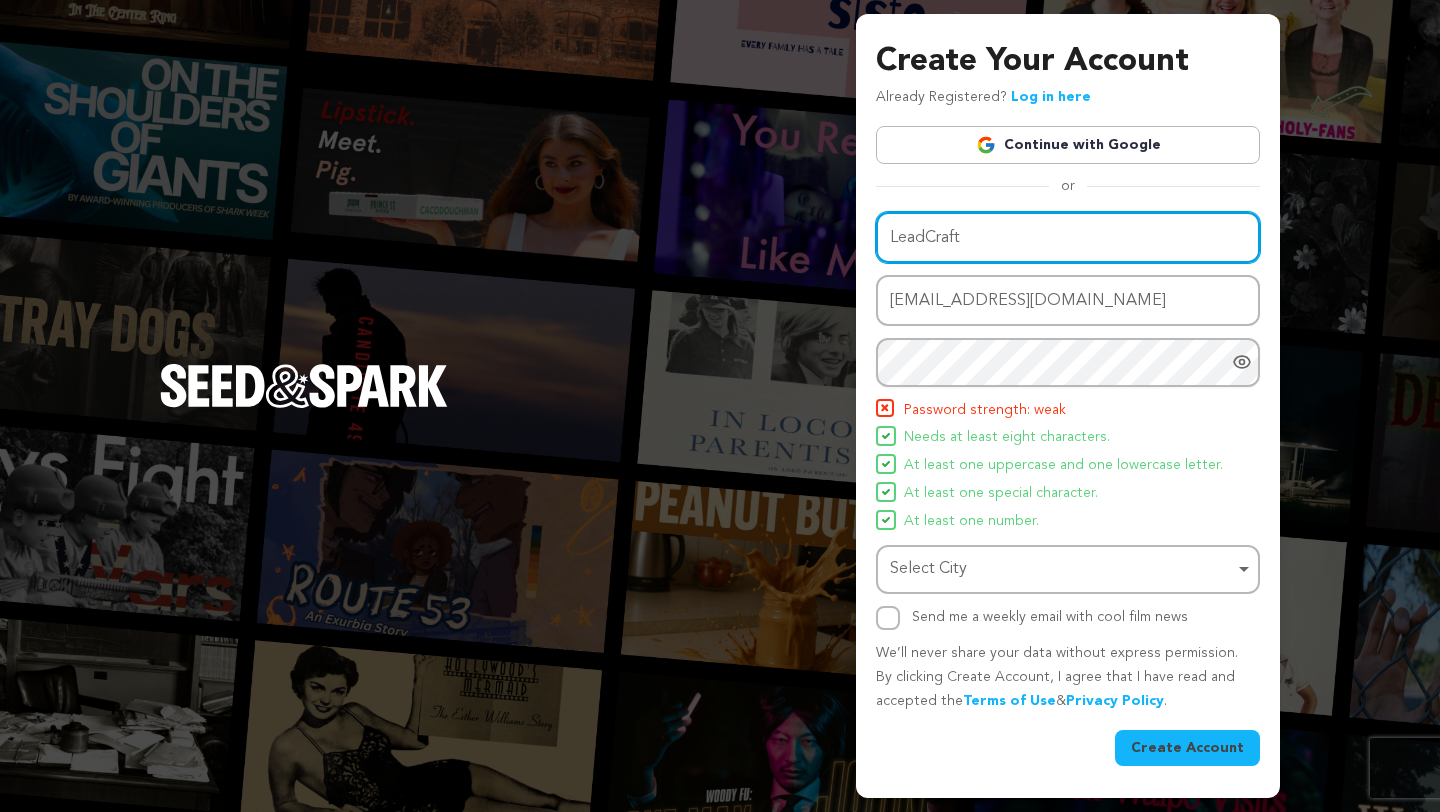 type on "LeadCraft" 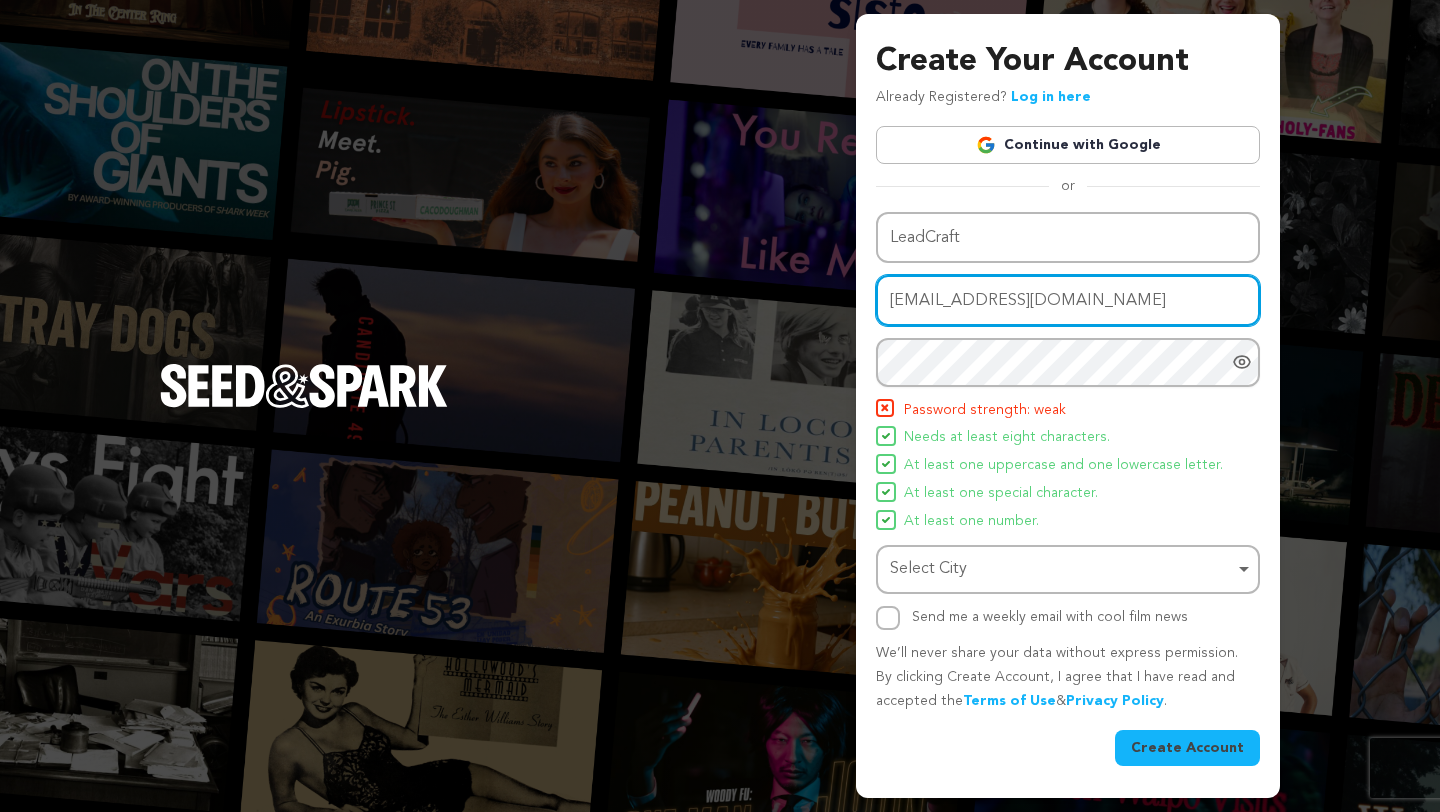 drag, startPoint x: 1122, startPoint y: 311, endPoint x: 814, endPoint y: 290, distance: 308.7151 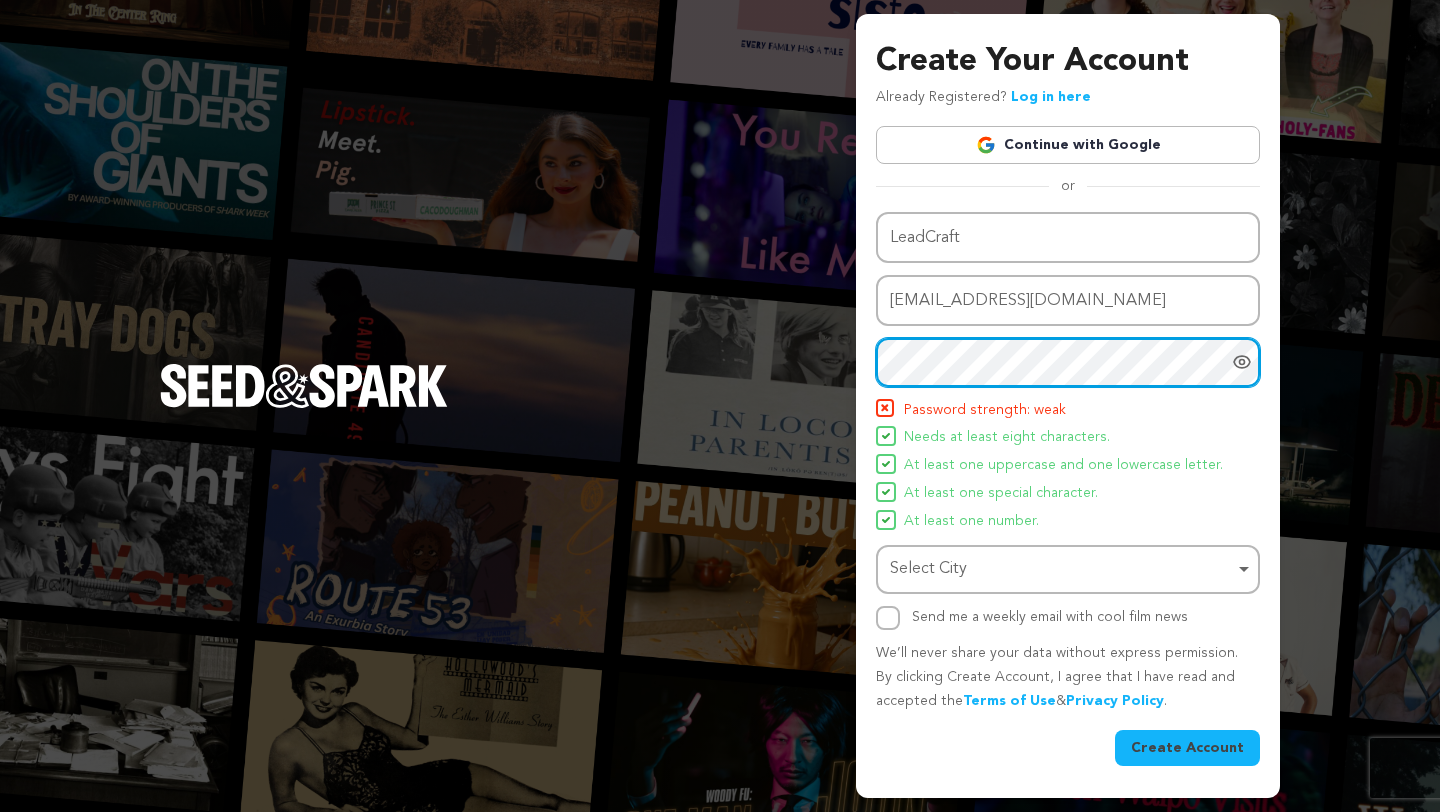click on "Create Your Account
Already Registered?
Log in here
Continue with Google
or
eyJpdiI6Inhqa1VMR3hqR2h4TXgycmJOWi9CdEE9PSIsInZhbHVlIjoiaGRVc3ptdnd0UWd5dFdhNU5xZTBUUT09IiwibWFjIjoiY2IyOTRiZTU5MTAxOWI3MDZhNGY3YzkyOGU5ODQ5Y2MzZDhlMWIyZWRlYjJiNWVjNDMyMzhlOTBhZDY3NTY2NyIsInRhZyI6IiJ9" at bounding box center [720, 406] 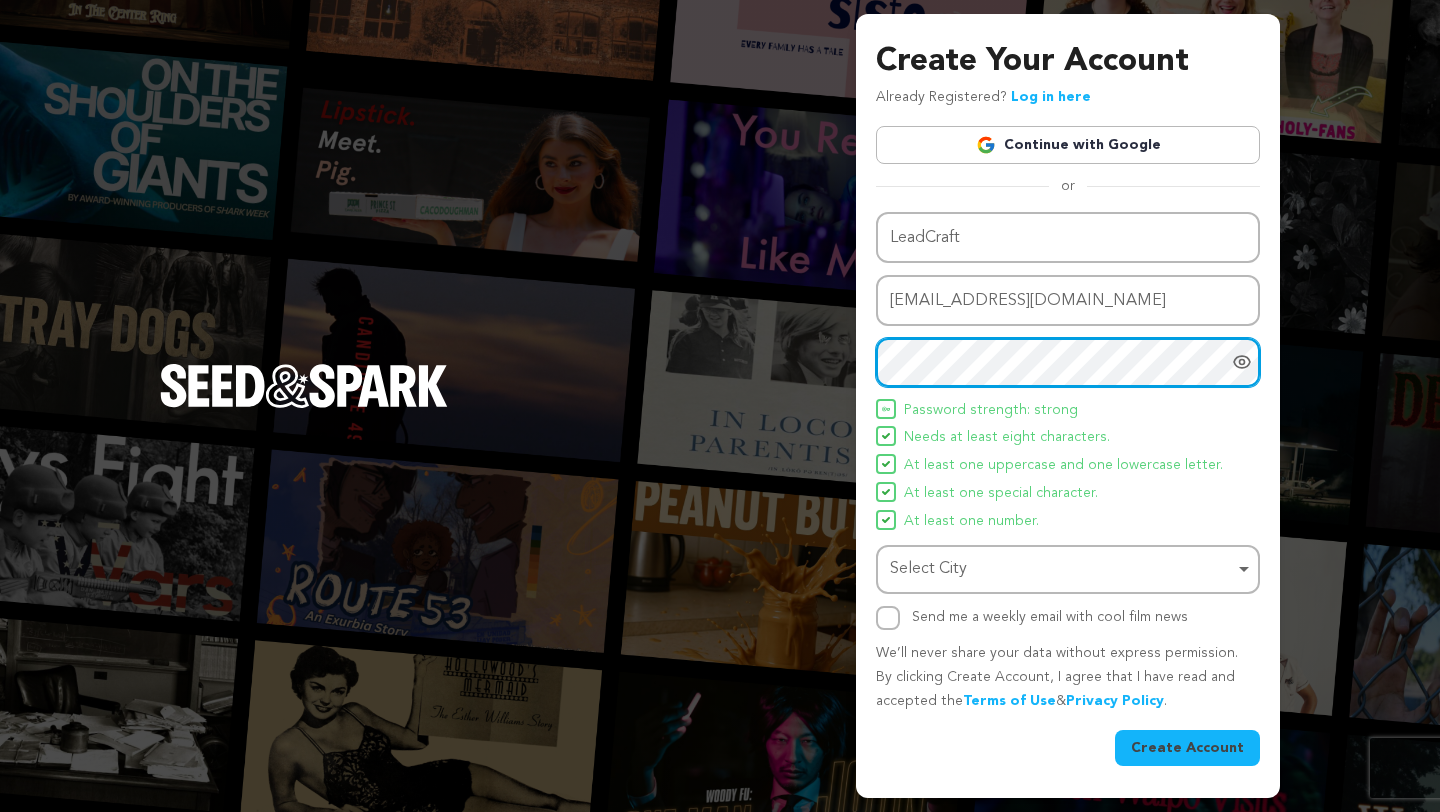click on "Select City Remove item" at bounding box center [1062, 569] 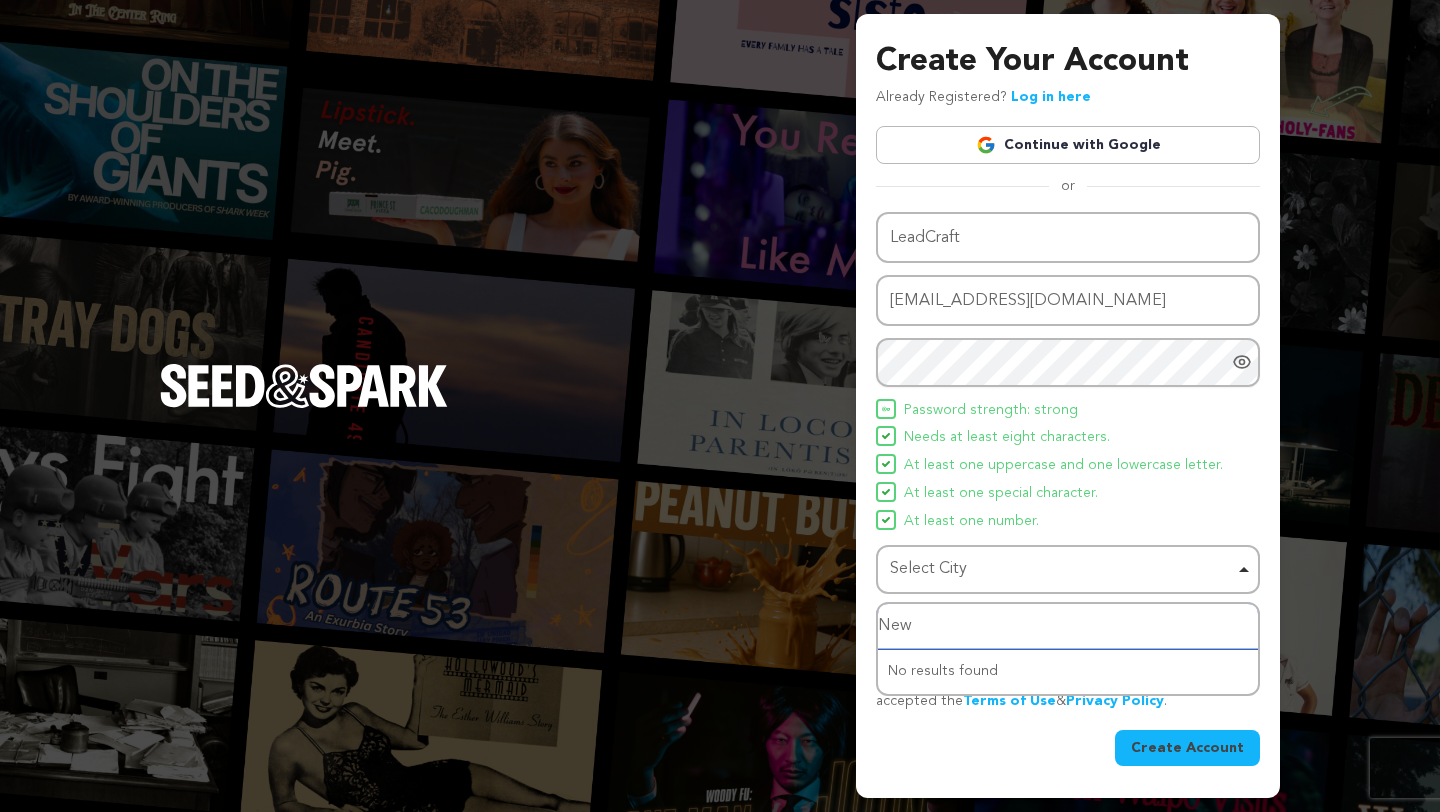 type on "New" 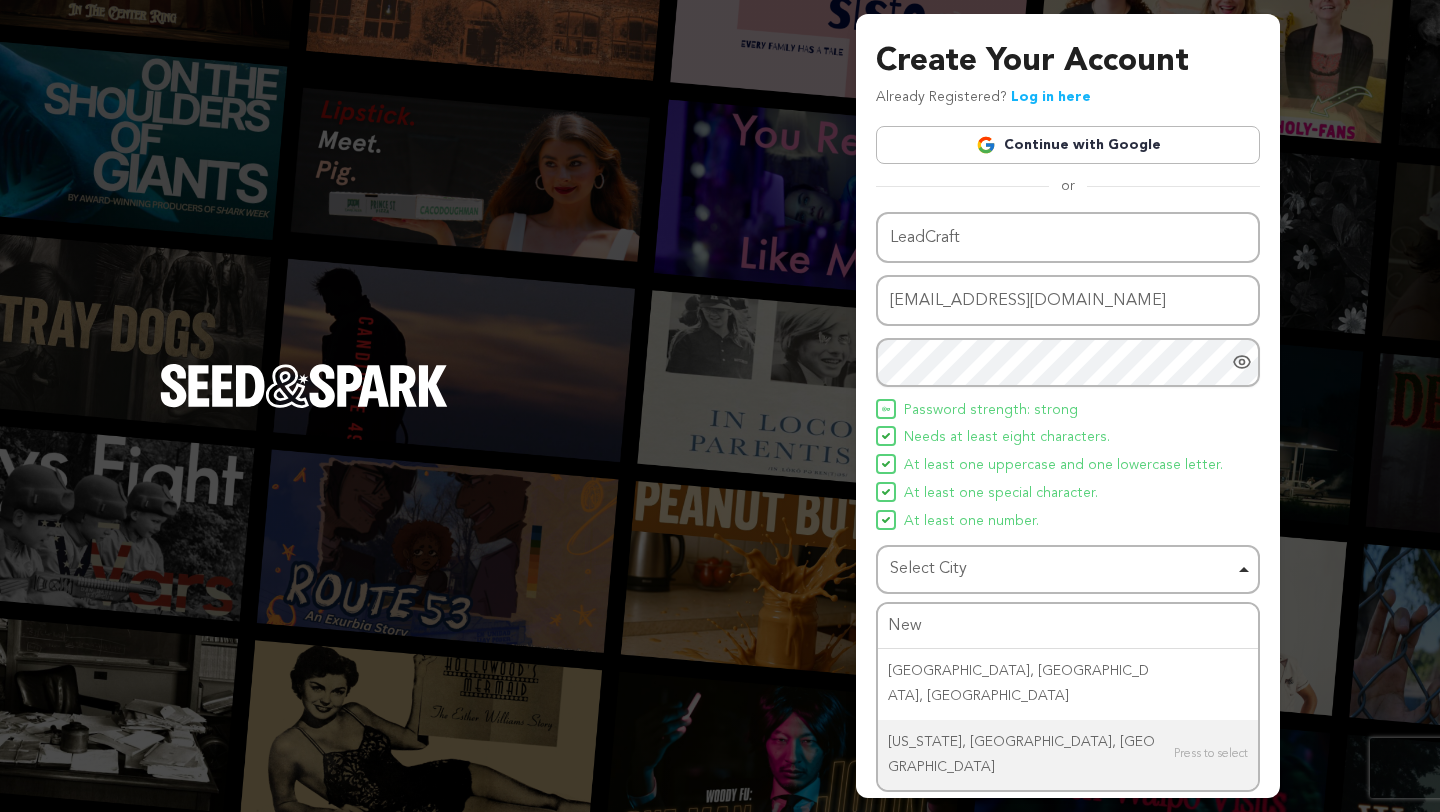 type 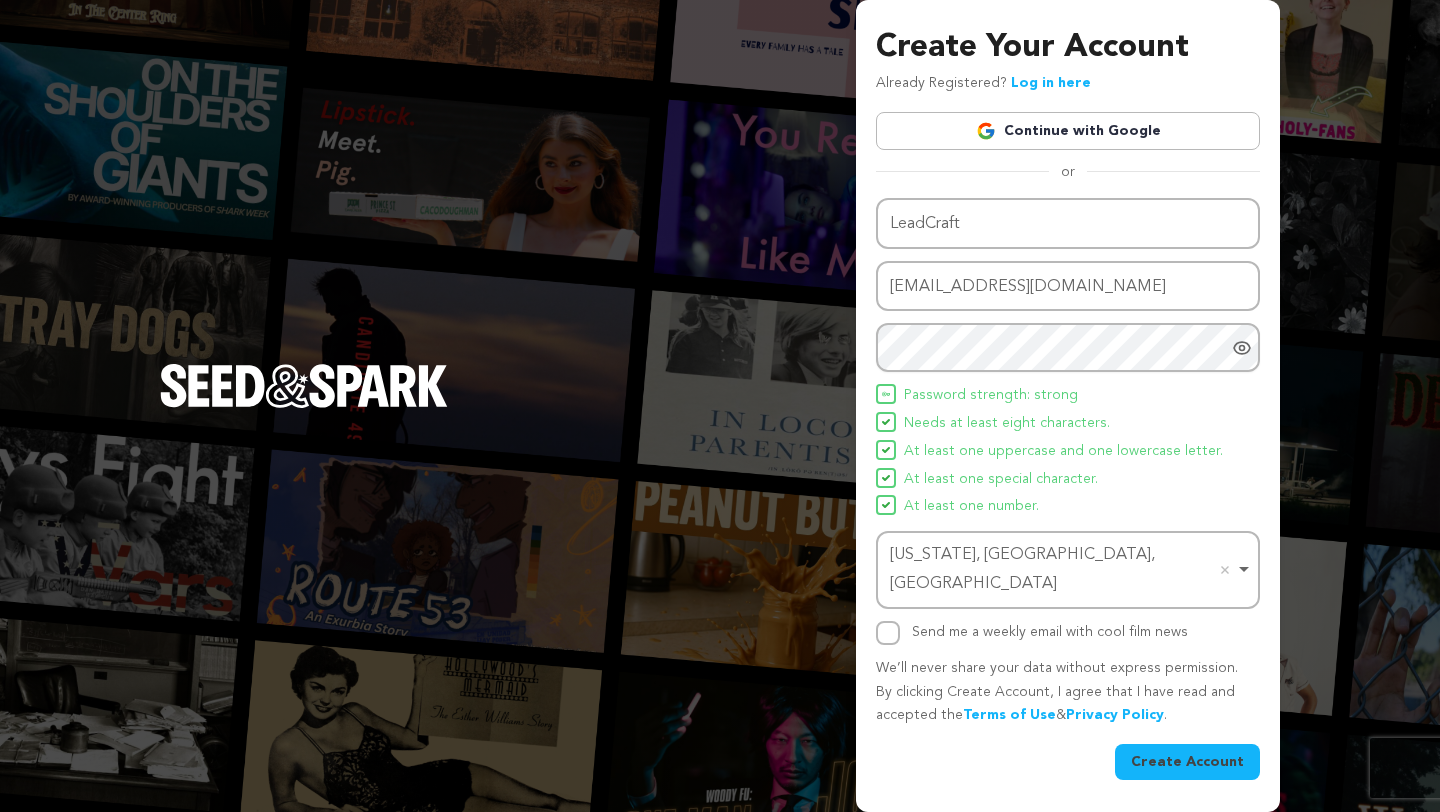 click on "Create Account" at bounding box center [1187, 762] 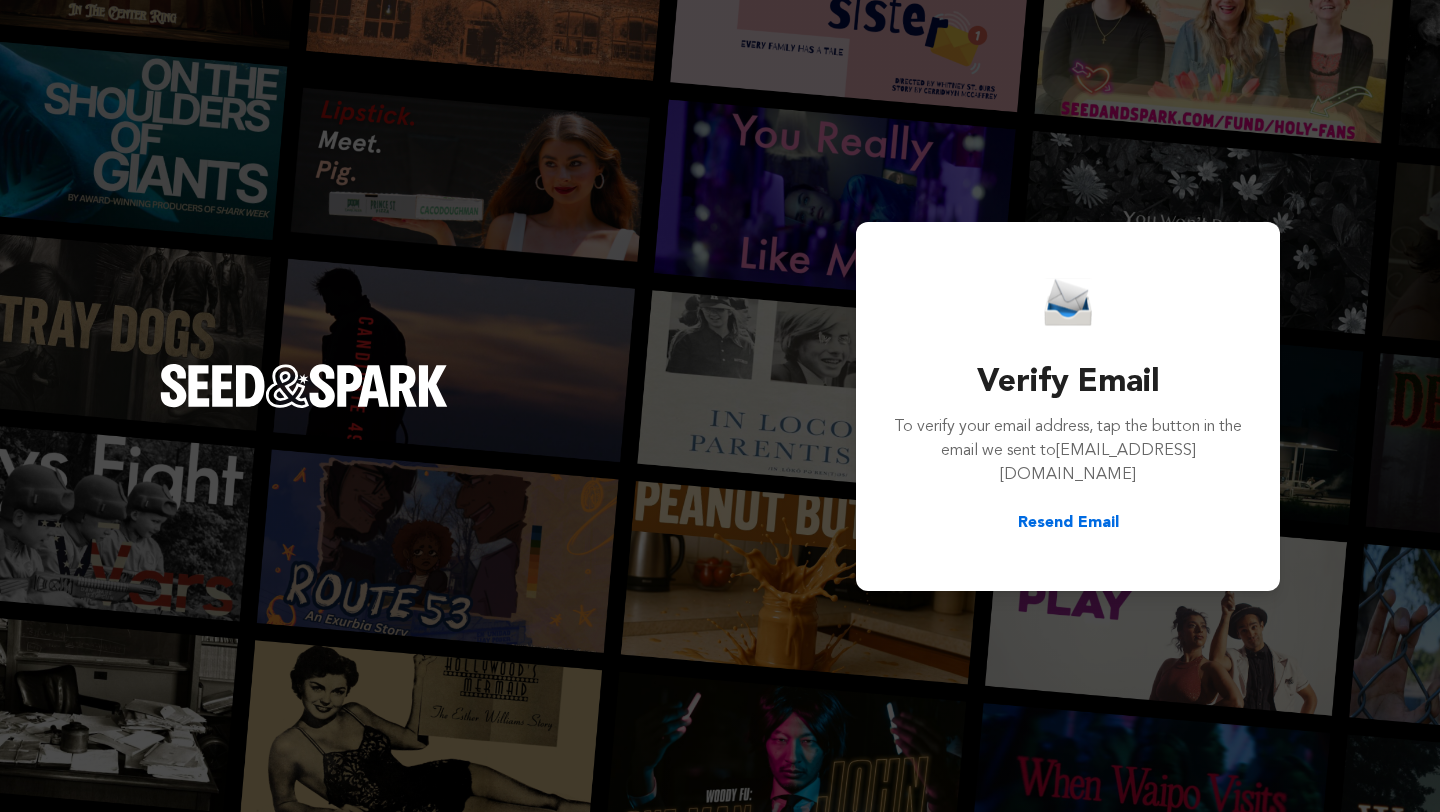 scroll, scrollTop: 0, scrollLeft: 0, axis: both 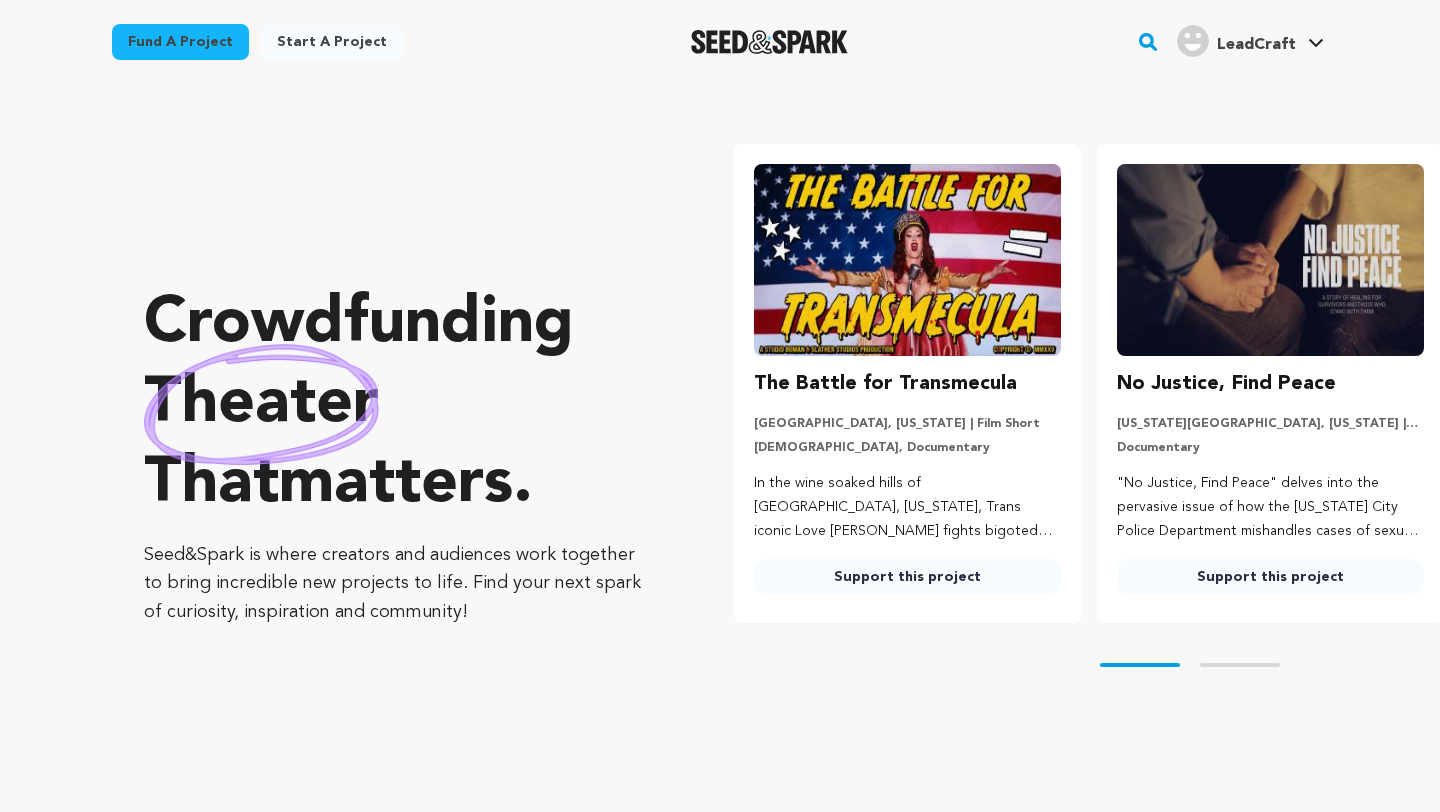 click on "LeadCraft" at bounding box center (1256, 45) 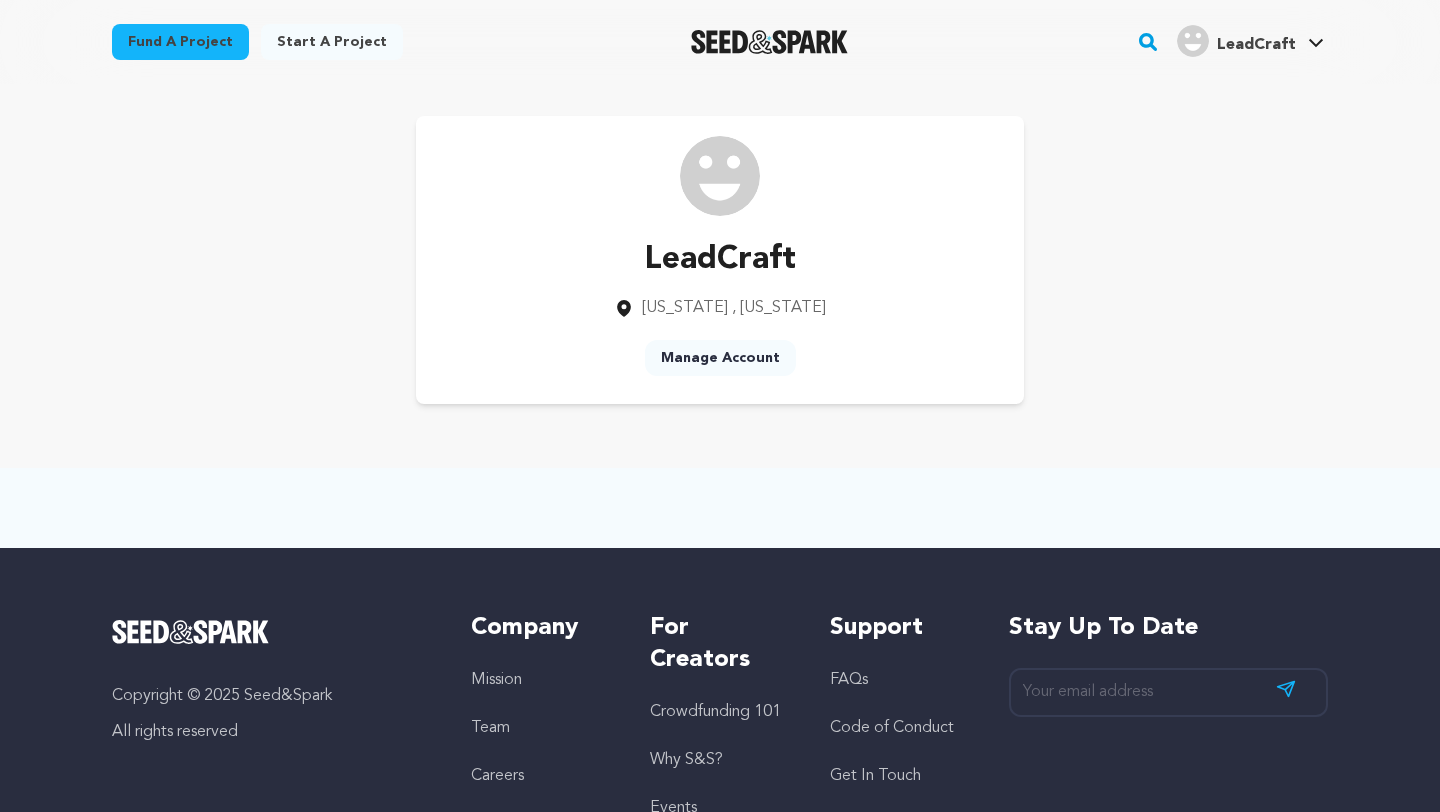 scroll, scrollTop: 0, scrollLeft: 0, axis: both 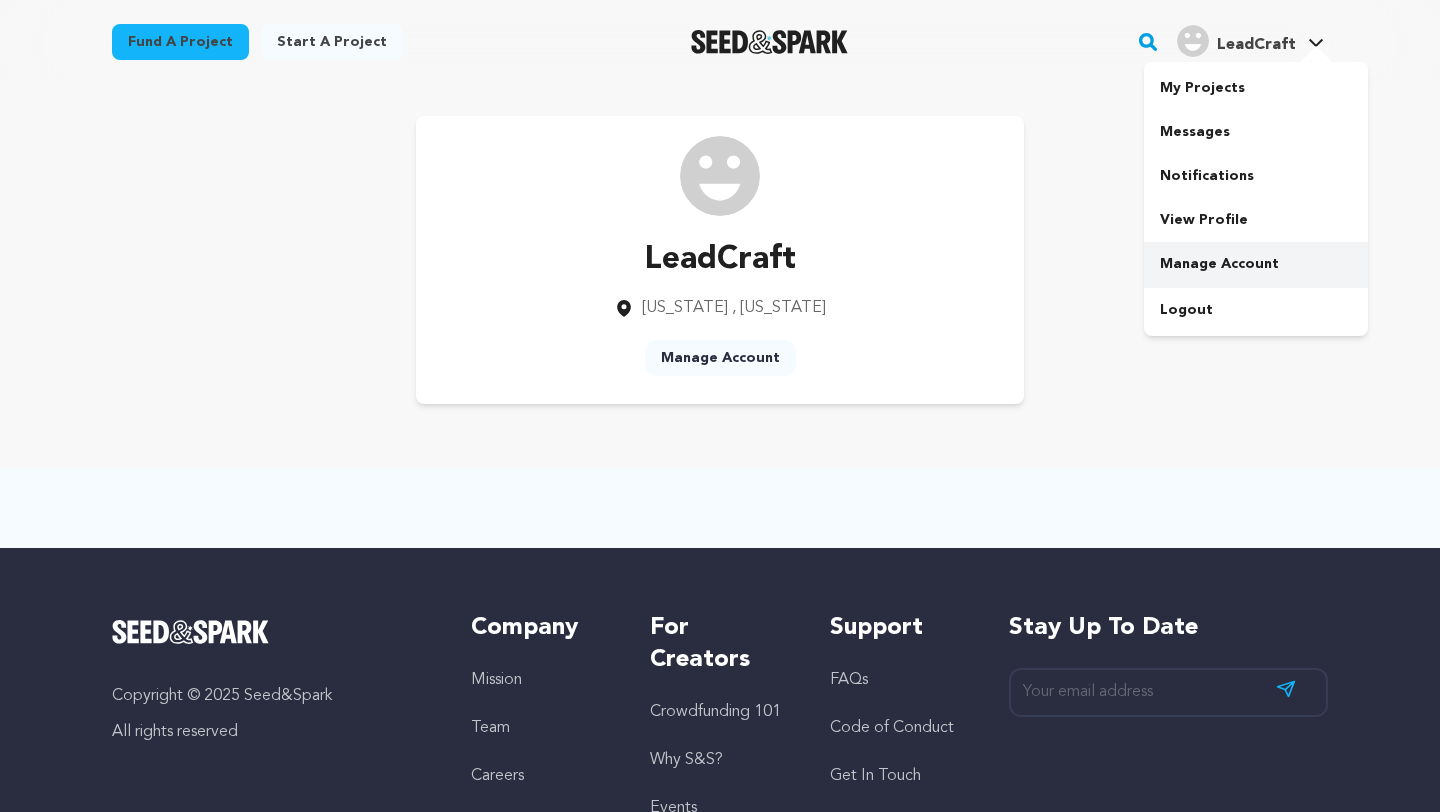 click on "Manage Account" at bounding box center [1256, 264] 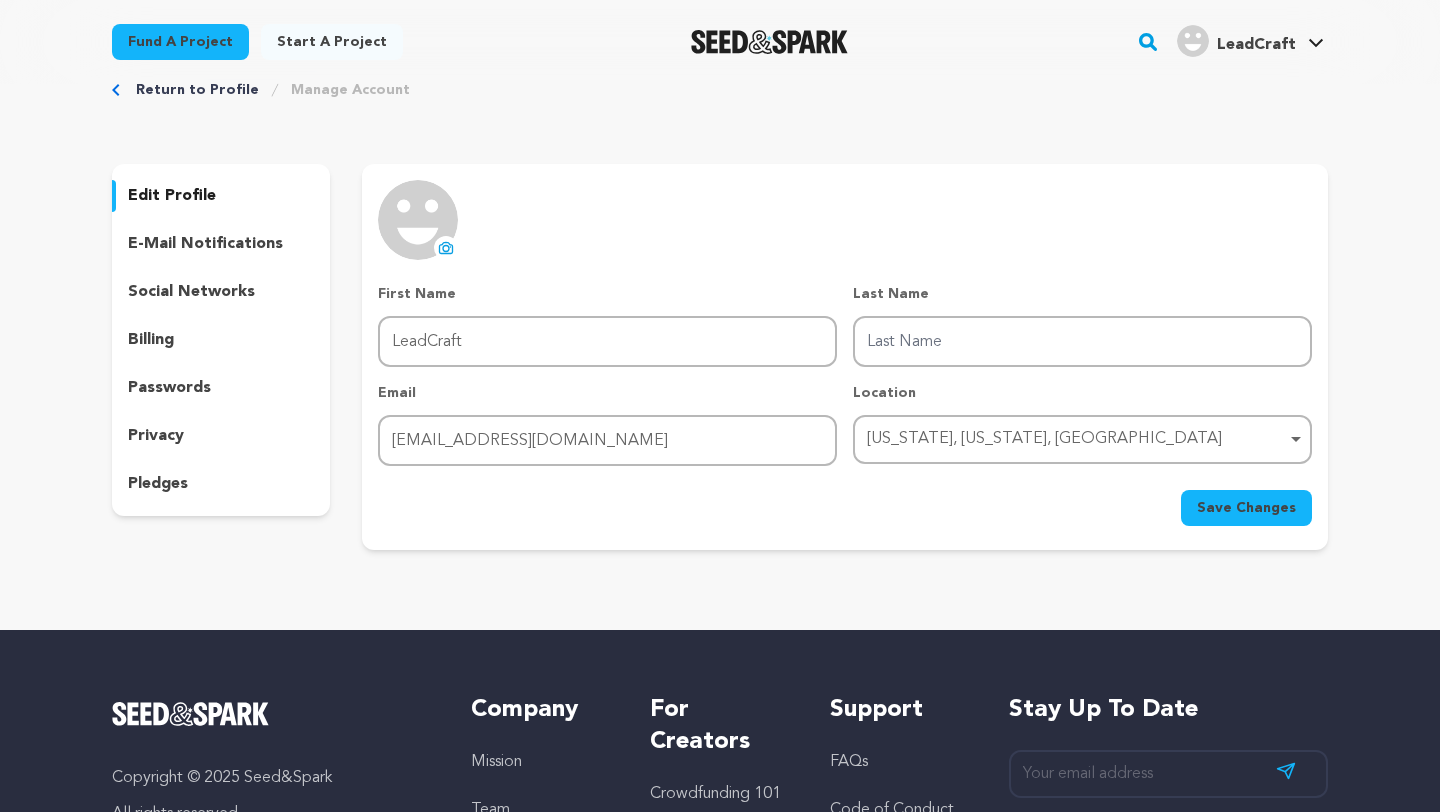 scroll, scrollTop: 80, scrollLeft: 0, axis: vertical 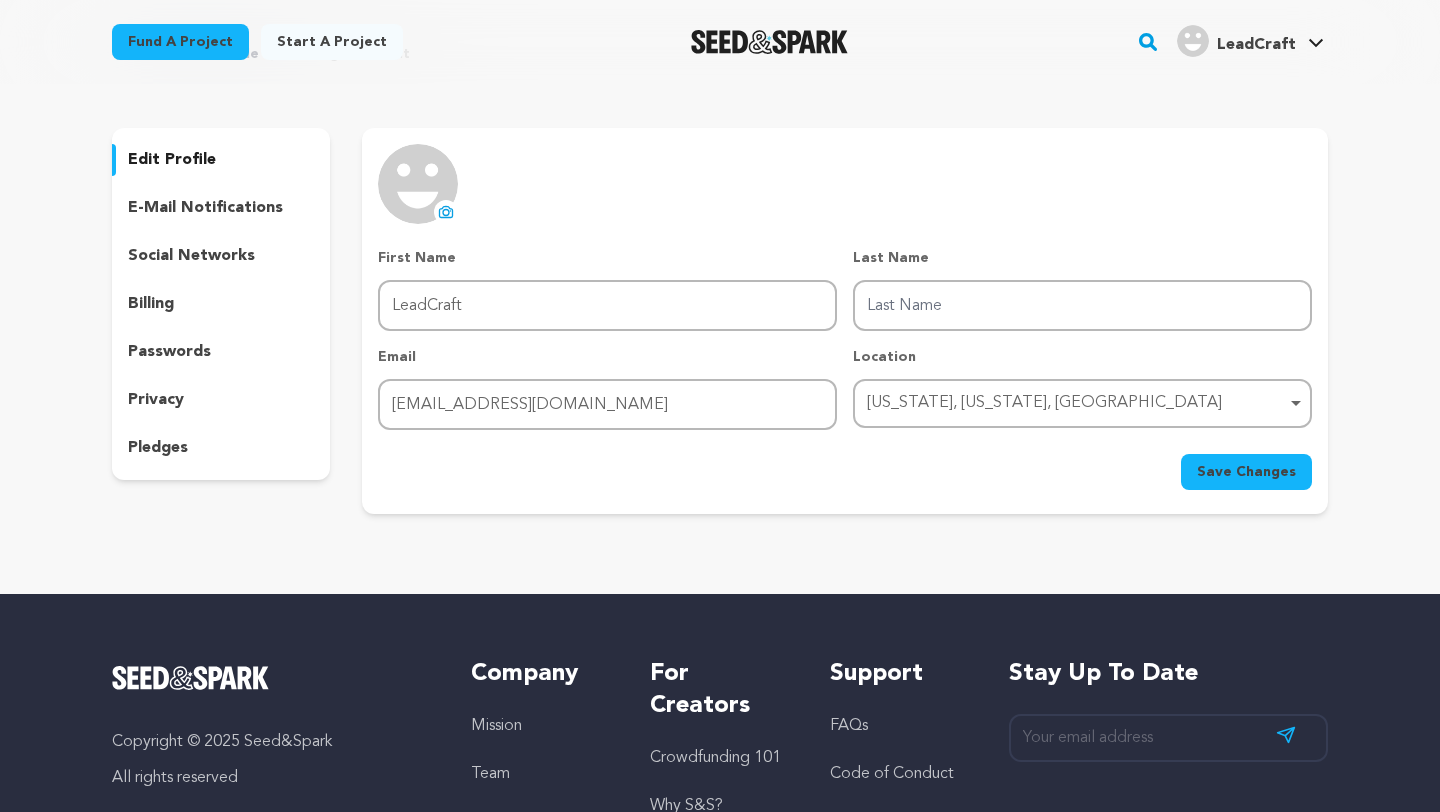 click on "social networks" at bounding box center (191, 256) 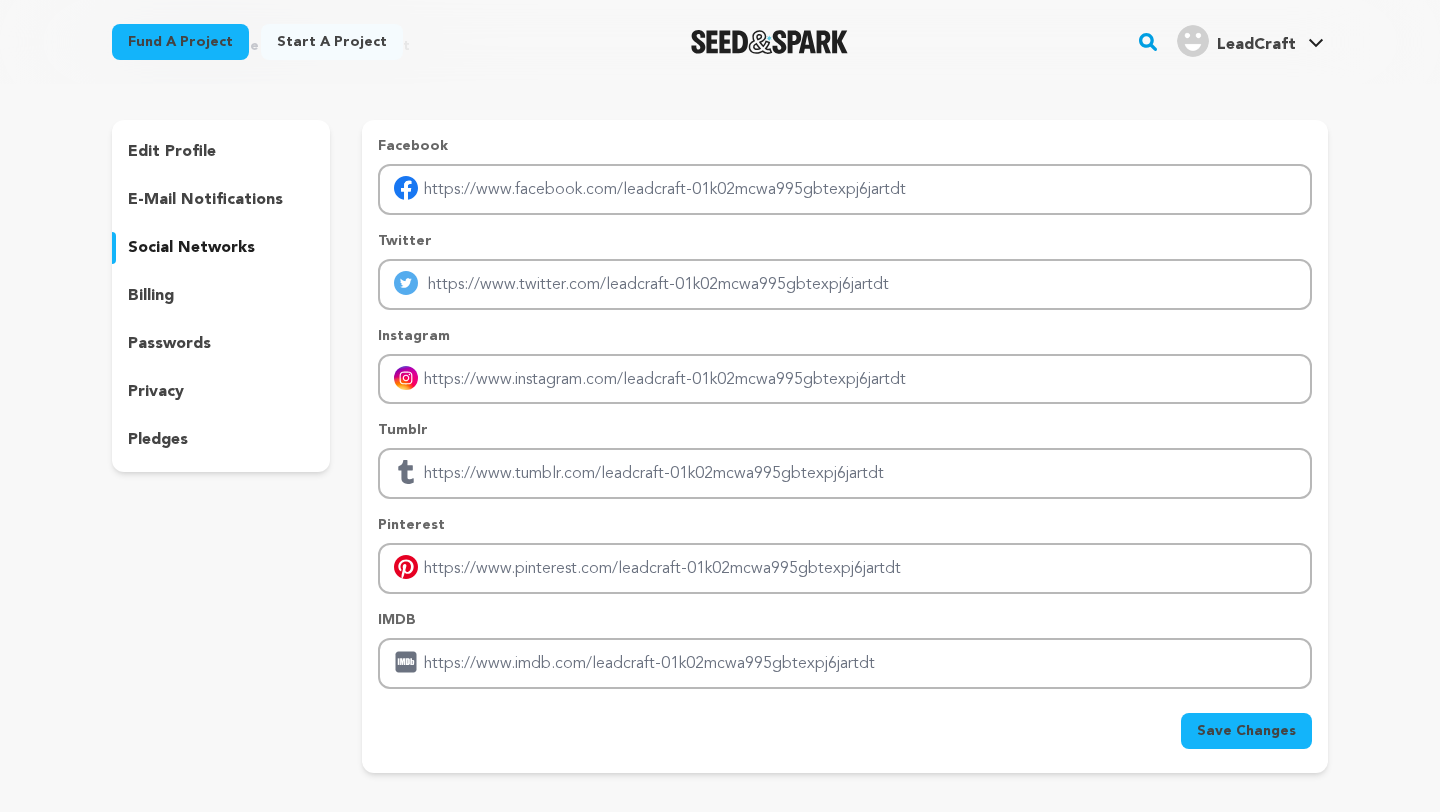 scroll, scrollTop: 76, scrollLeft: 0, axis: vertical 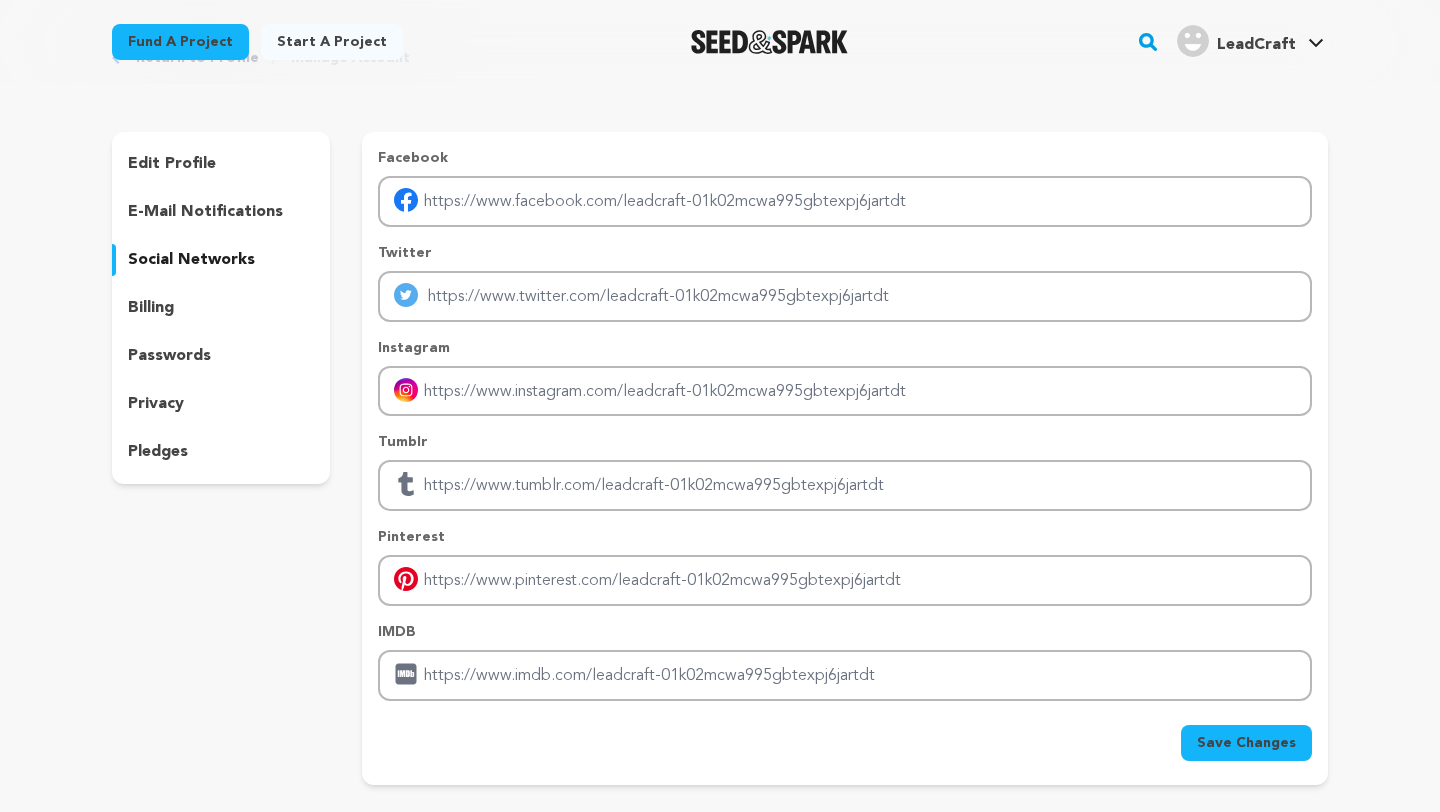 click on "edit profile" at bounding box center [172, 164] 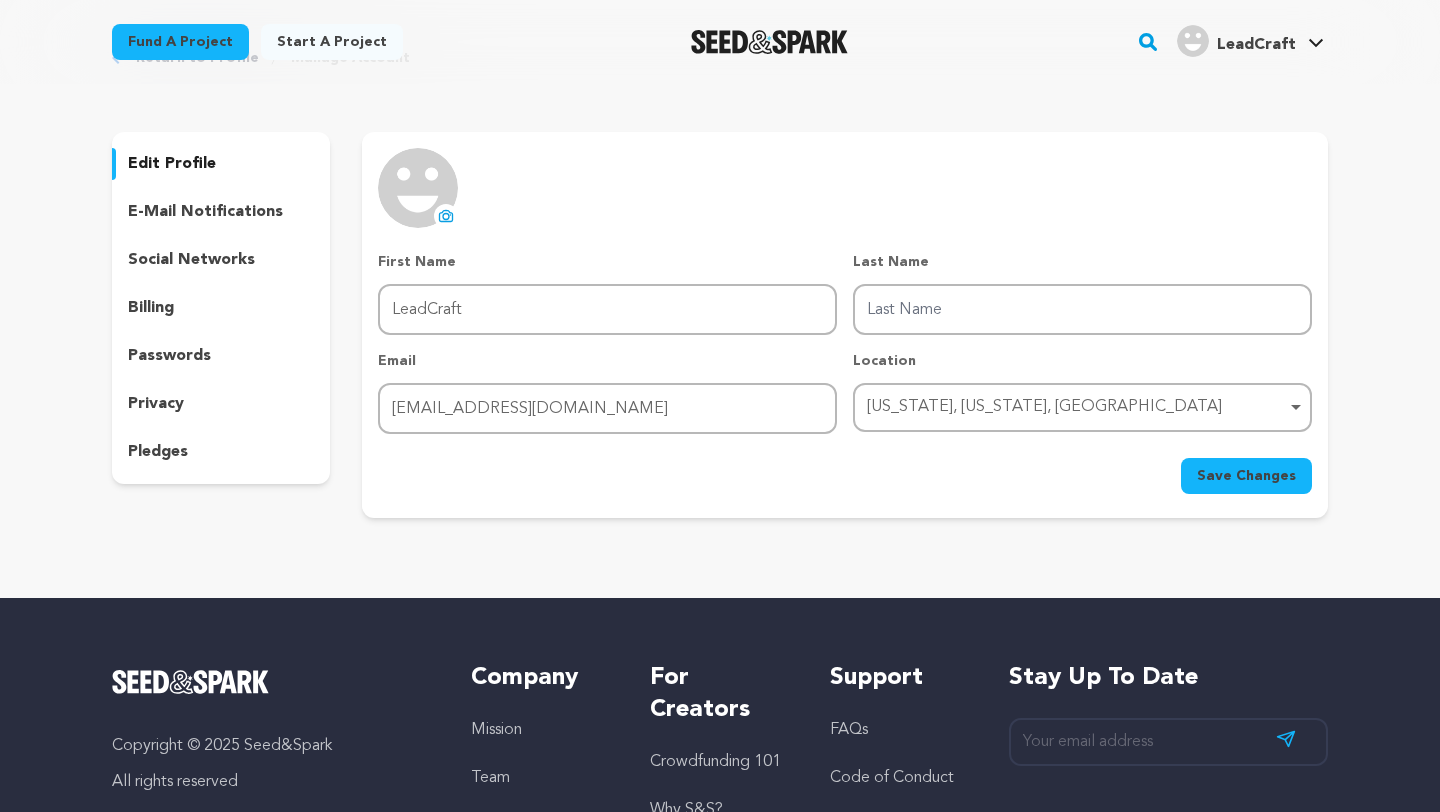 scroll, scrollTop: 90, scrollLeft: 0, axis: vertical 